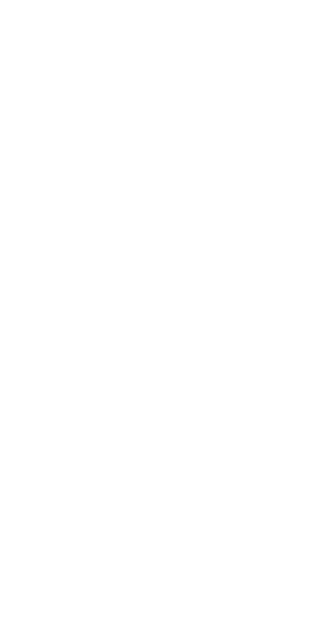 scroll, scrollTop: 0, scrollLeft: 0, axis: both 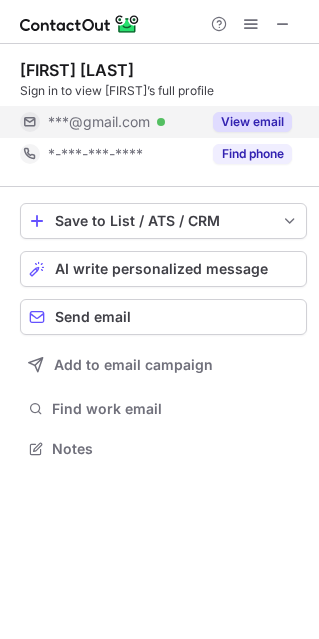click on "View email" at bounding box center [252, 122] 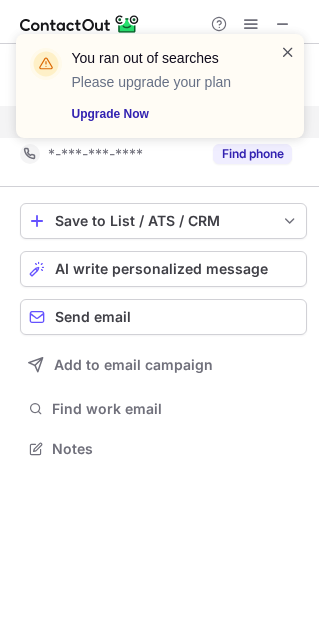 click at bounding box center [288, 52] 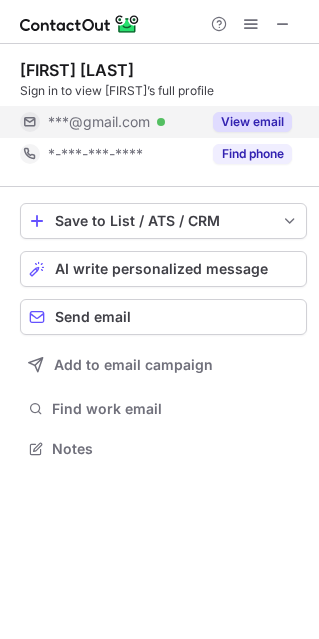 click on "View email" at bounding box center (252, 122) 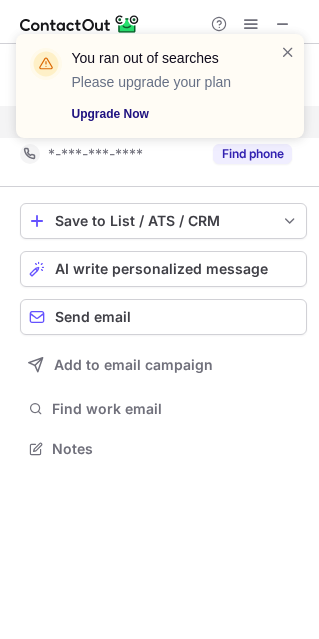 click on "Upgrade Now" at bounding box center (164, 114) 